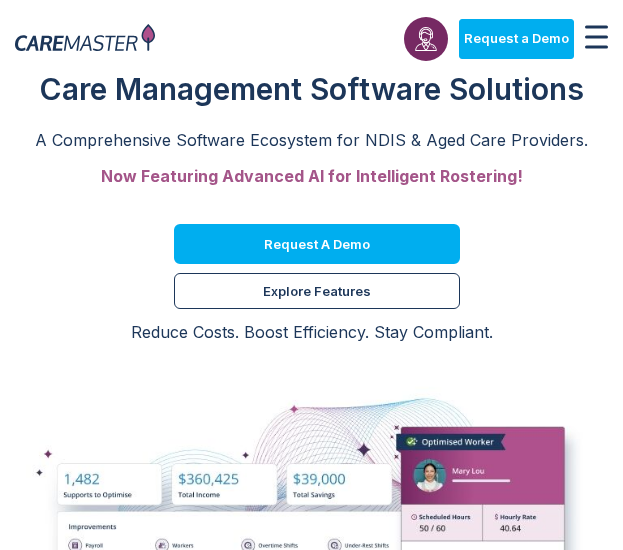 scroll, scrollTop: 0, scrollLeft: 0, axis: both 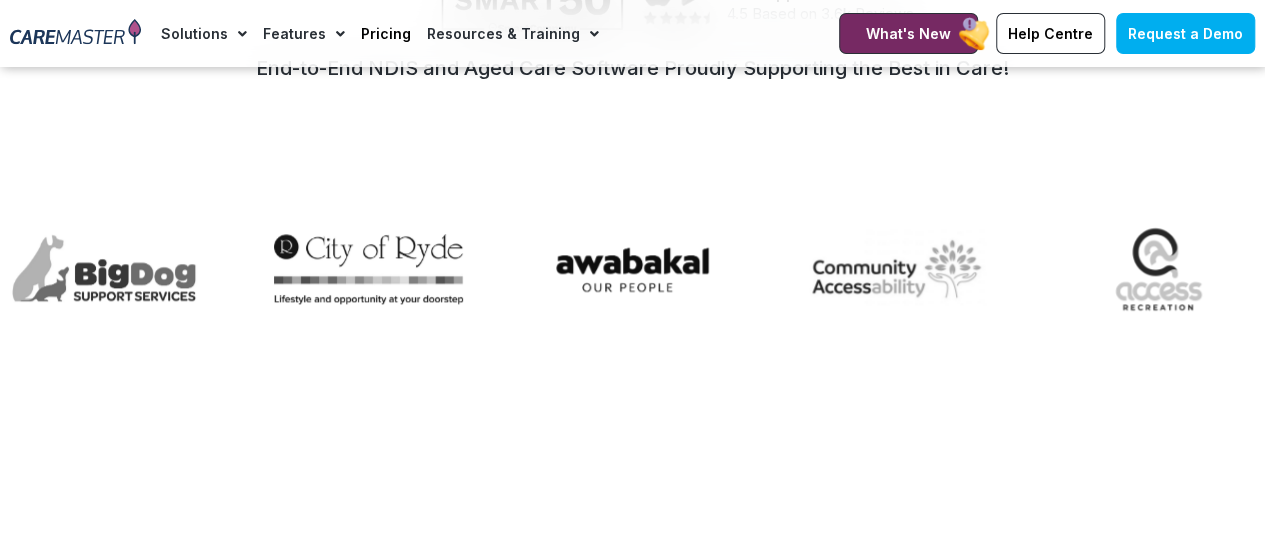 click on "Pricing" 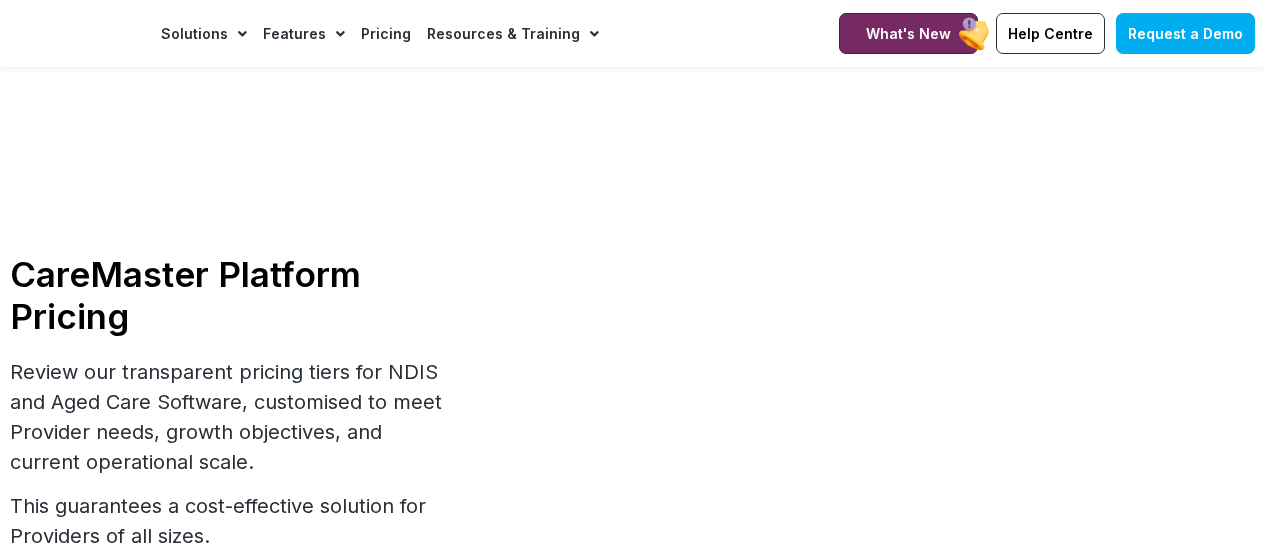 scroll, scrollTop: 0, scrollLeft: 0, axis: both 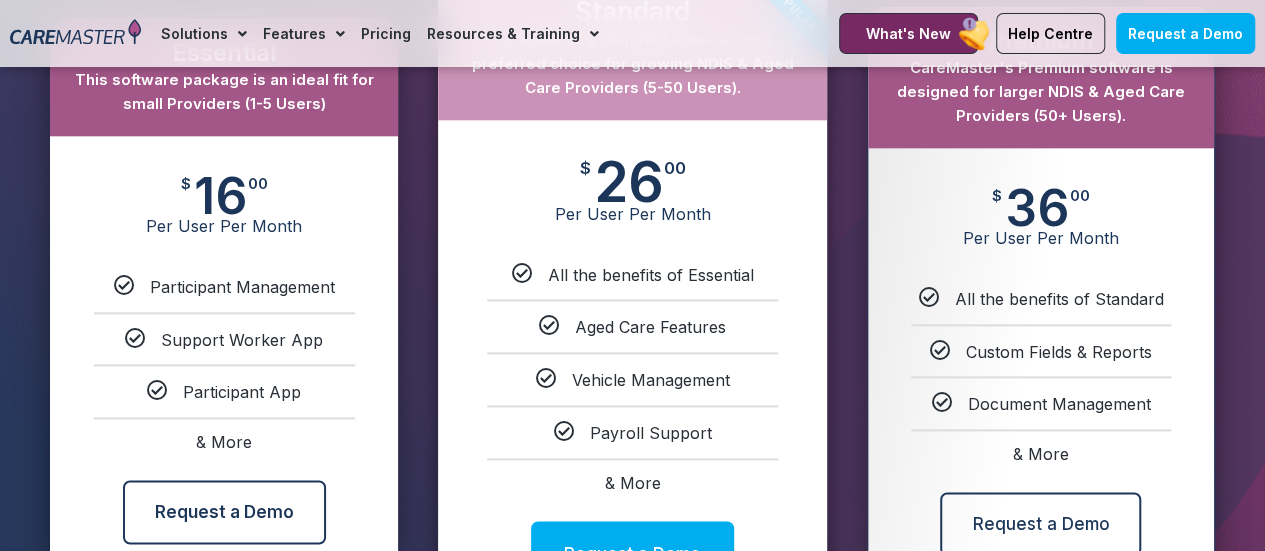 click on "Essential     This software package is an ideal fit for small Providers (1-5 Users)" at bounding box center [224, 77] 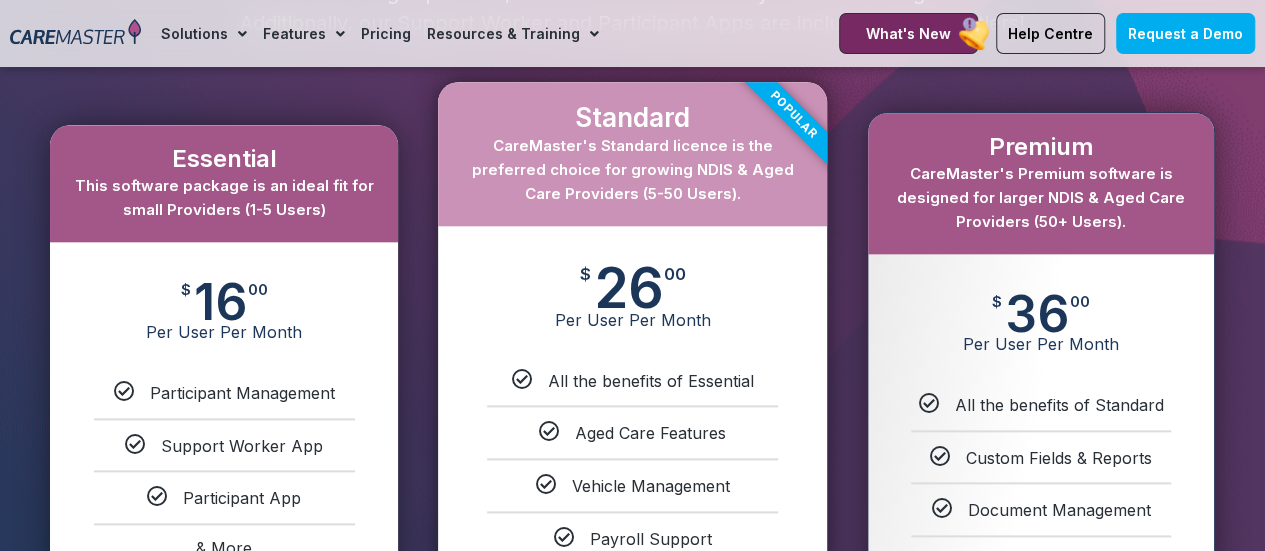 scroll, scrollTop: 900, scrollLeft: 0, axis: vertical 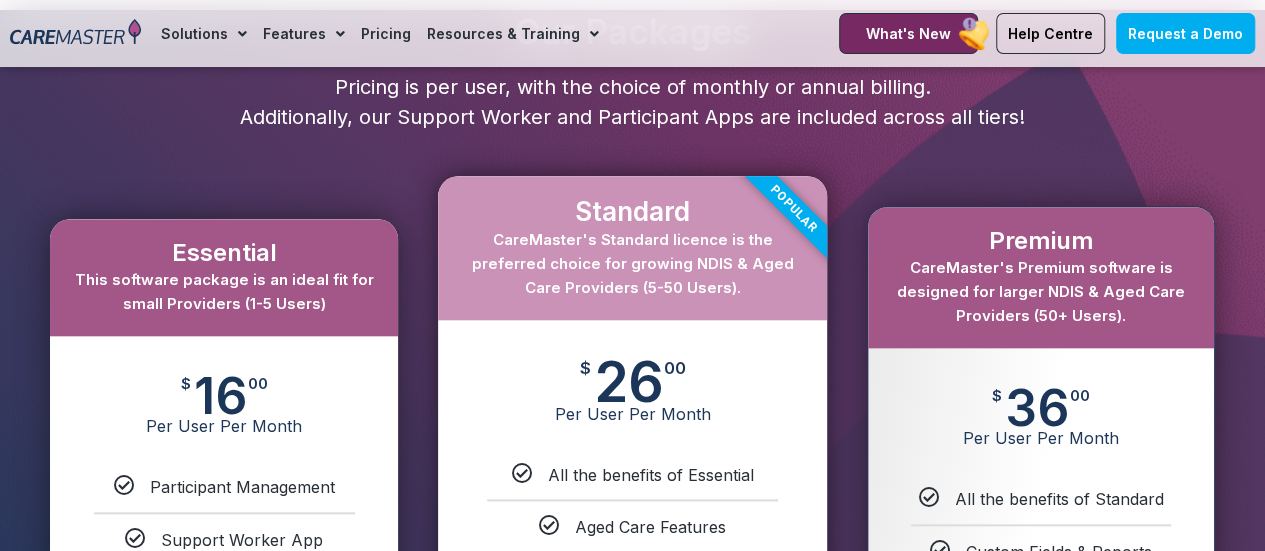 drag, startPoint x: 291, startPoint y: 249, endPoint x: 134, endPoint y: 247, distance: 157.01274 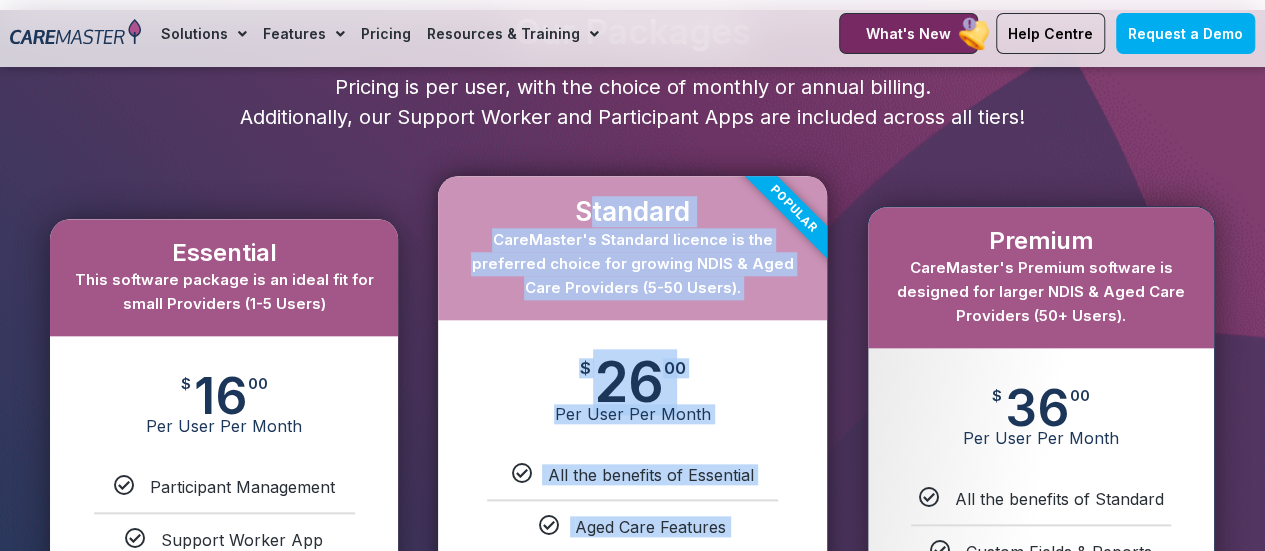 drag, startPoint x: 660, startPoint y: 213, endPoint x: 478, endPoint y: 213, distance: 182 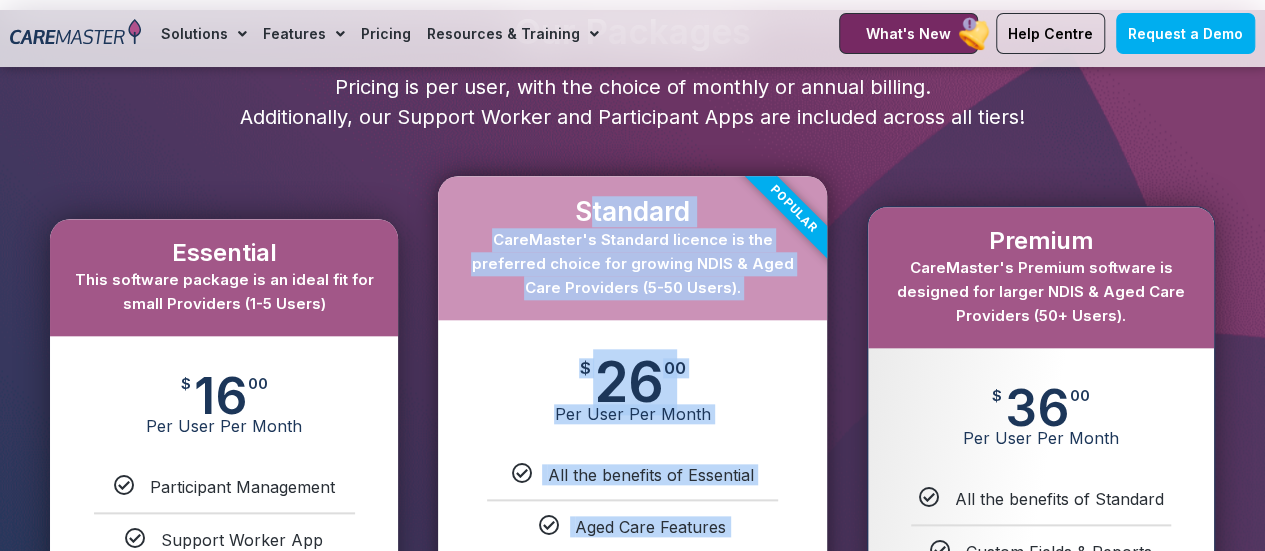 drag, startPoint x: 626, startPoint y: 240, endPoint x: 646, endPoint y: 227, distance: 23.853722 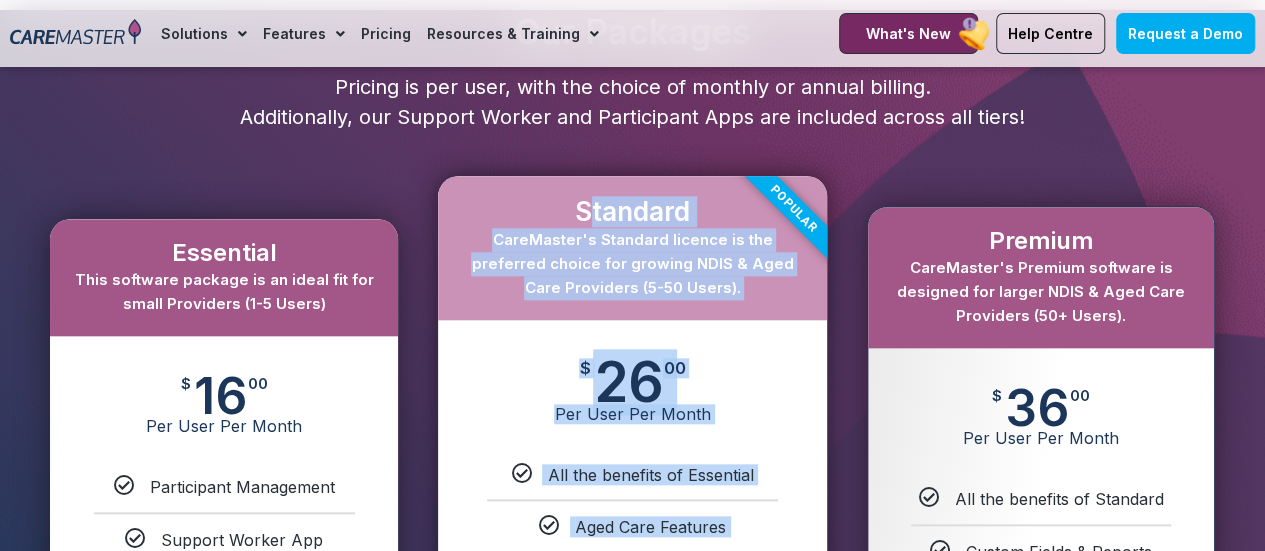 click on "Standard" at bounding box center [632, 211] 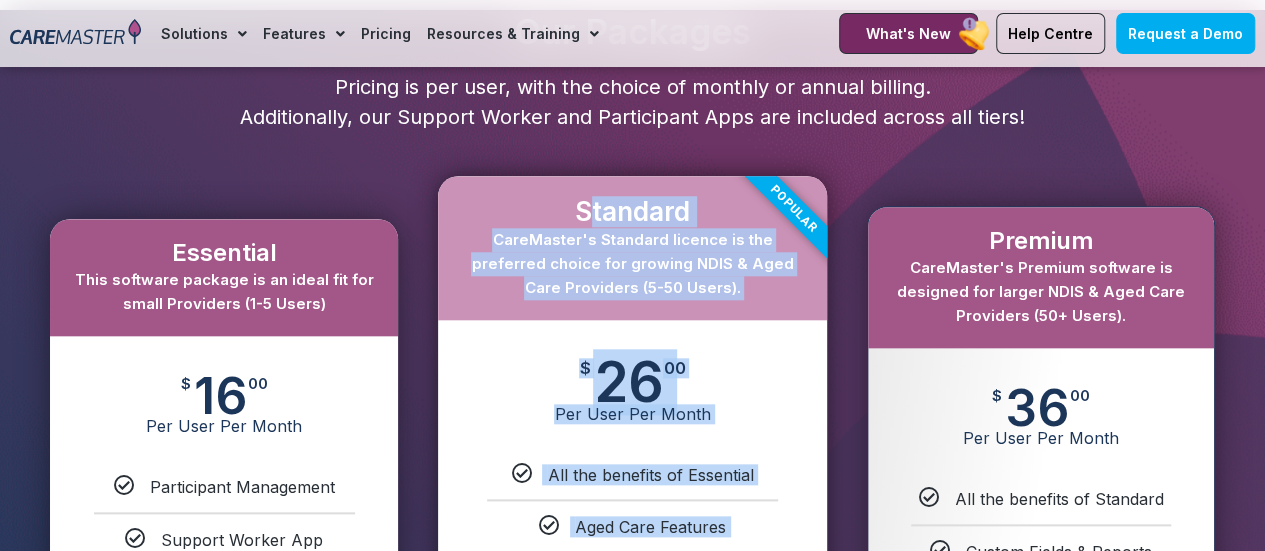 click on "Popular" at bounding box center [752, 251] 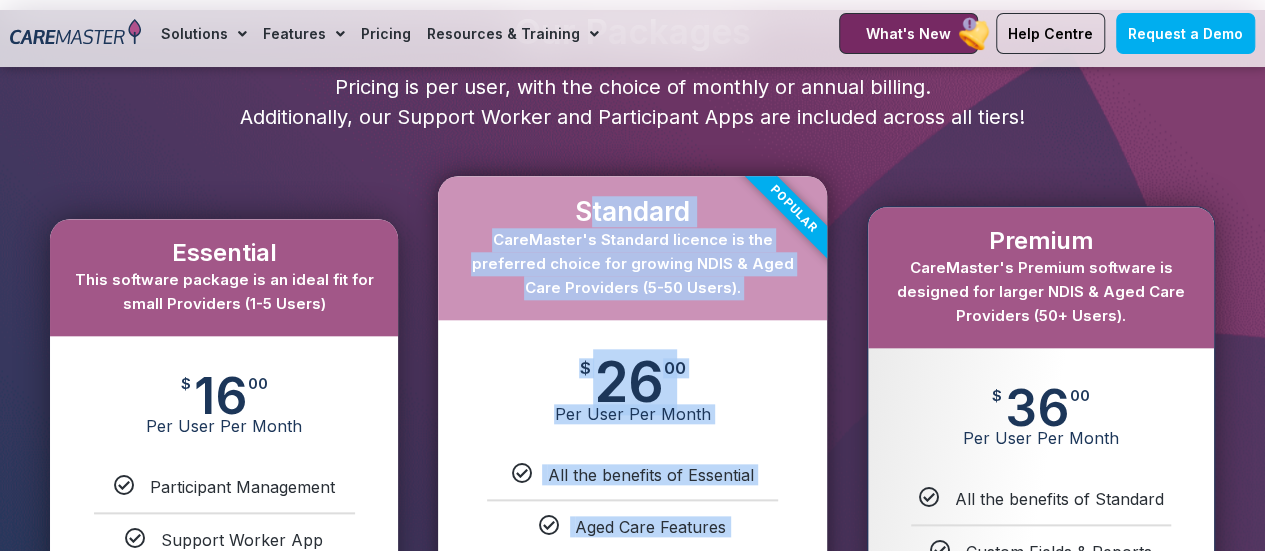 drag, startPoint x: 664, startPoint y: 240, endPoint x: 674, endPoint y: 253, distance: 16.40122 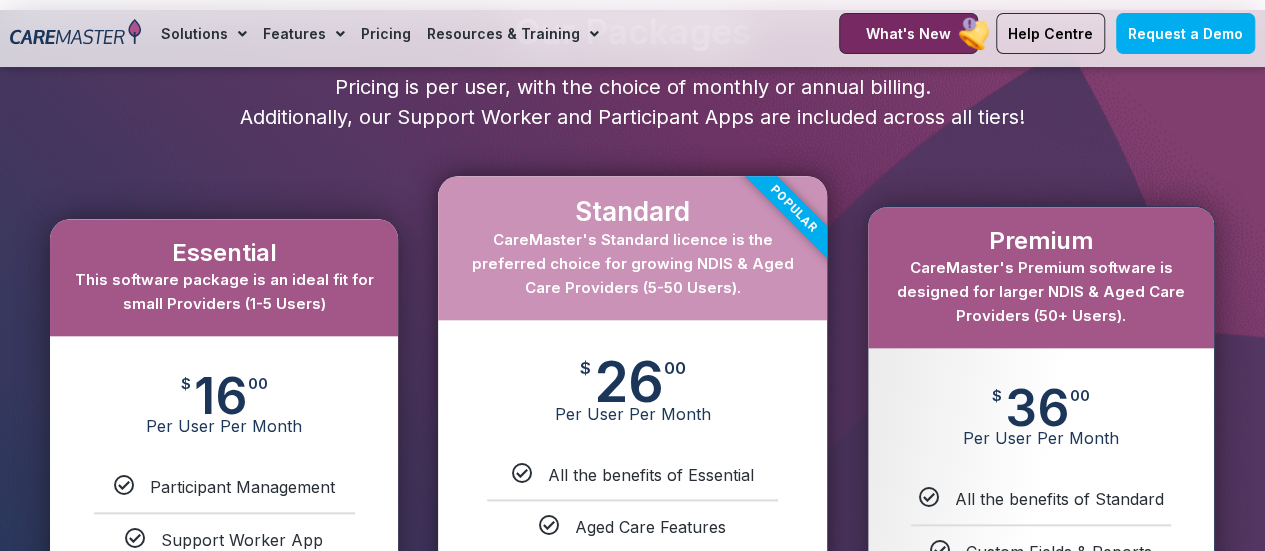 click on "Popular" at bounding box center [752, 251] 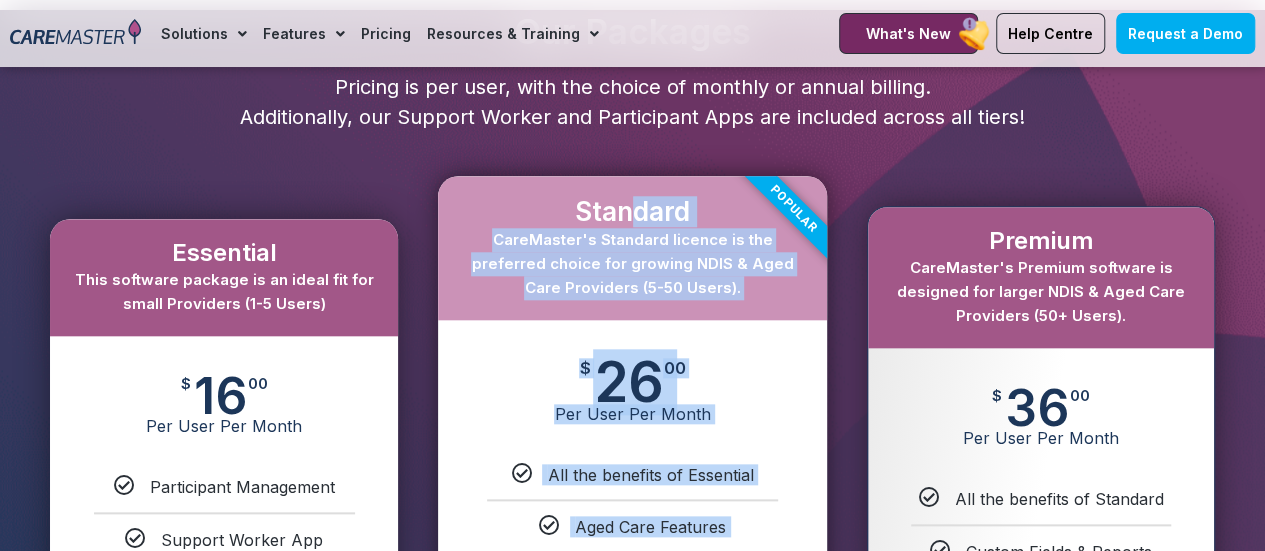 drag, startPoint x: 691, startPoint y: 211, endPoint x: 611, endPoint y: 209, distance: 80.024994 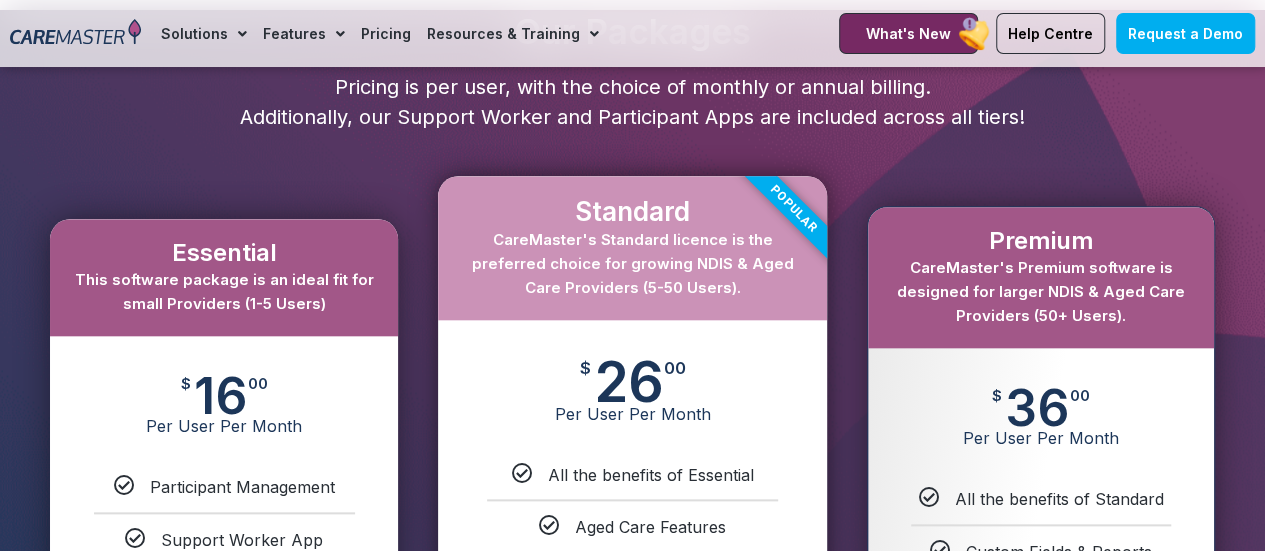 click on "Standard" at bounding box center [632, 211] 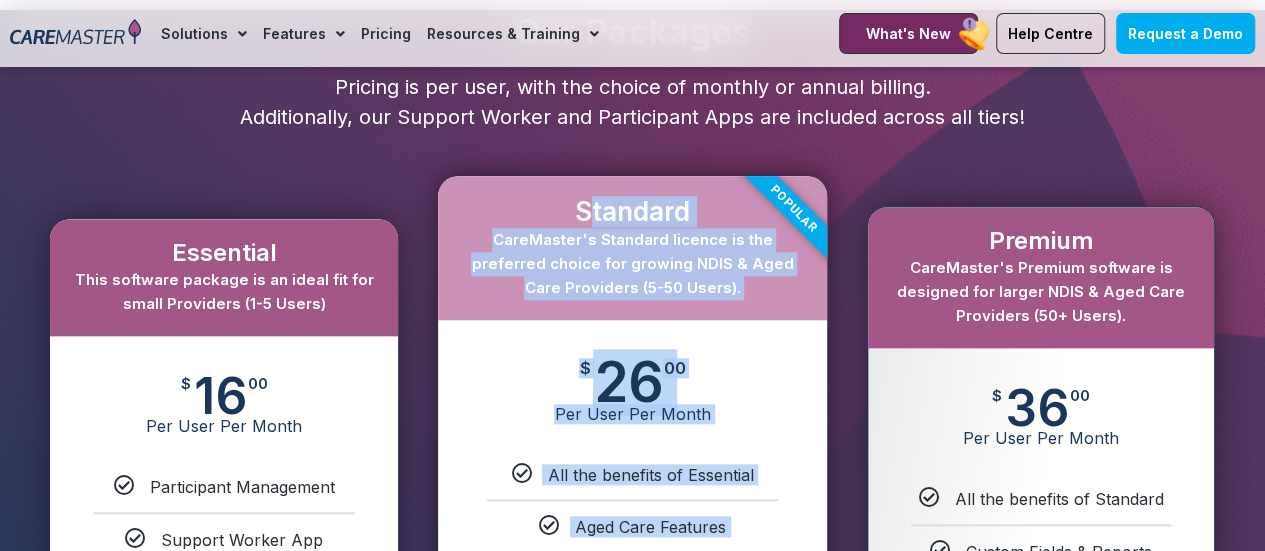 drag, startPoint x: 581, startPoint y: 210, endPoint x: 681, endPoint y: 210, distance: 100 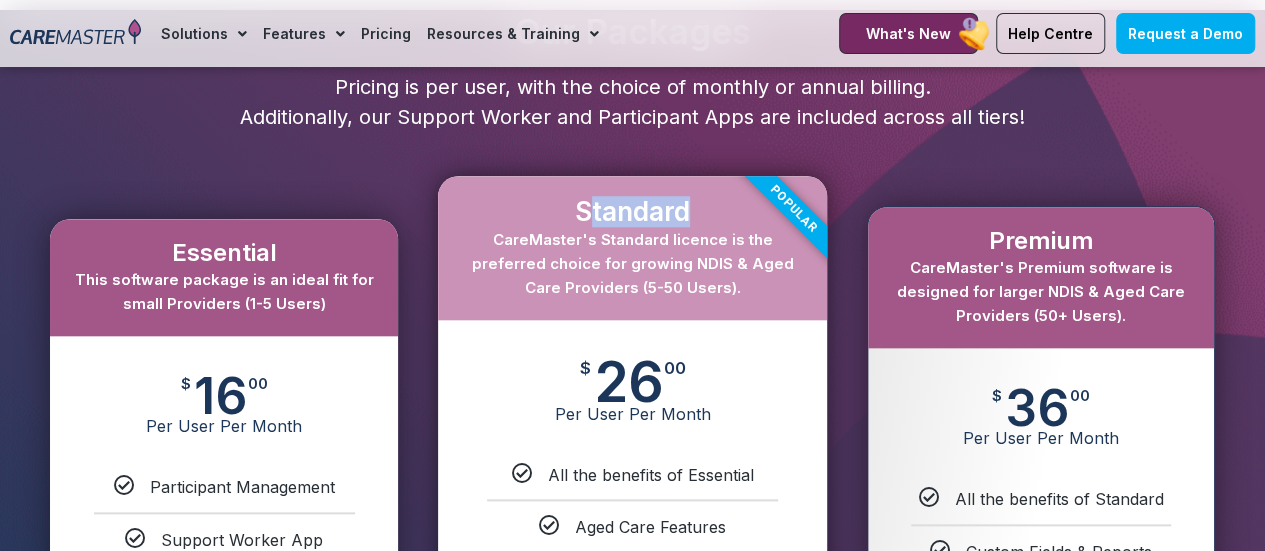 drag, startPoint x: 580, startPoint y: 206, endPoint x: 680, endPoint y: 221, distance: 101.118744 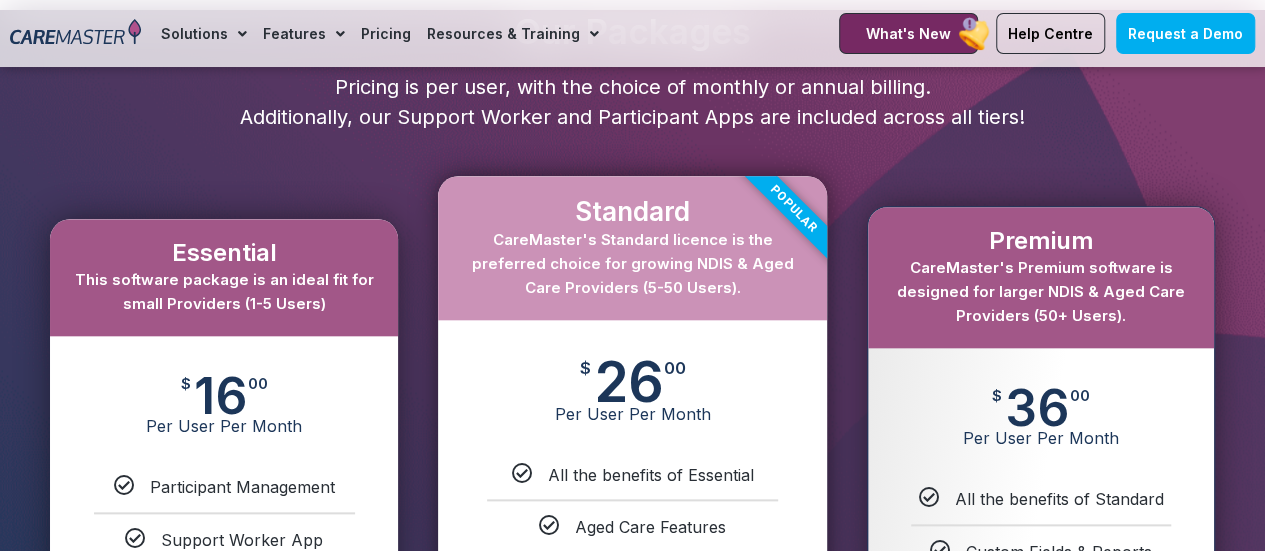 click on "Premium" at bounding box center (1041, 241) 